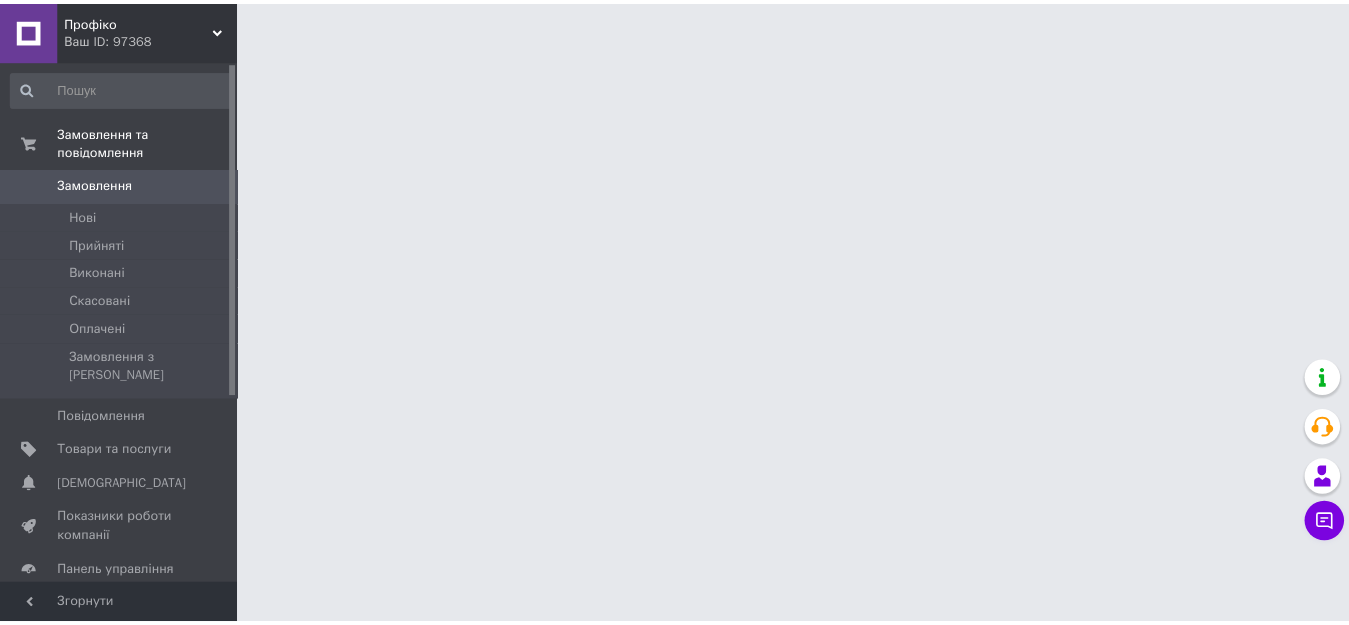 scroll, scrollTop: 0, scrollLeft: 0, axis: both 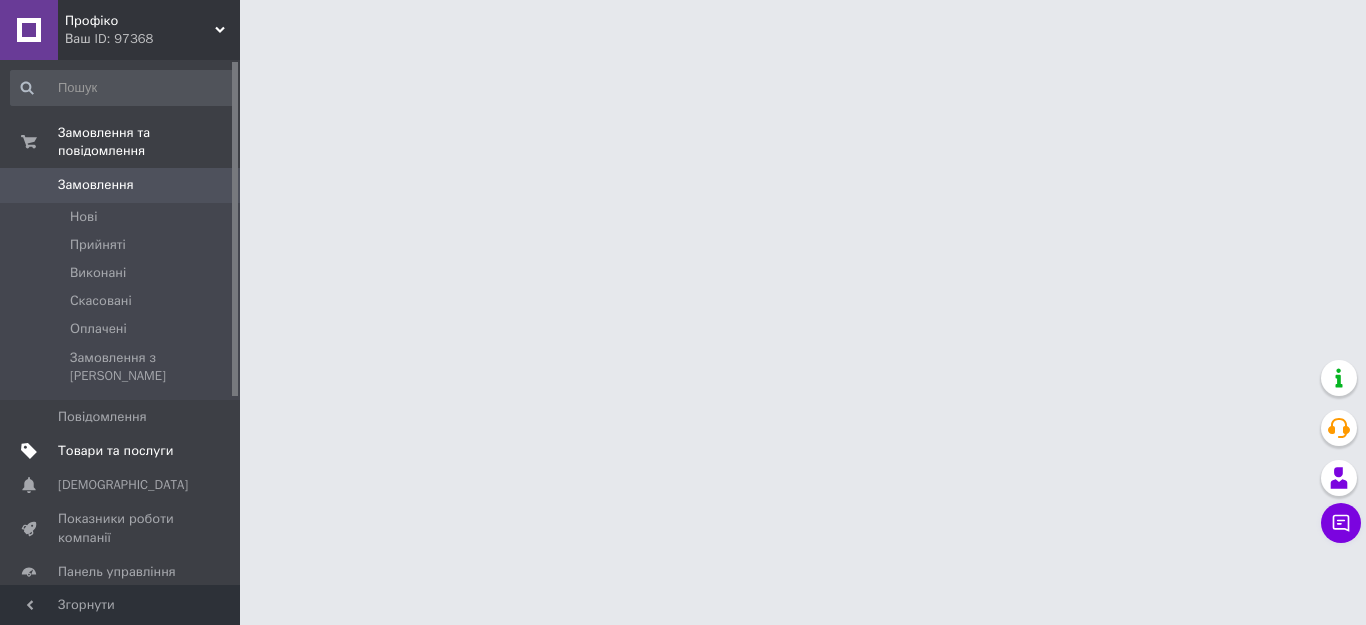 click on "Товари та послуги" at bounding box center (115, 451) 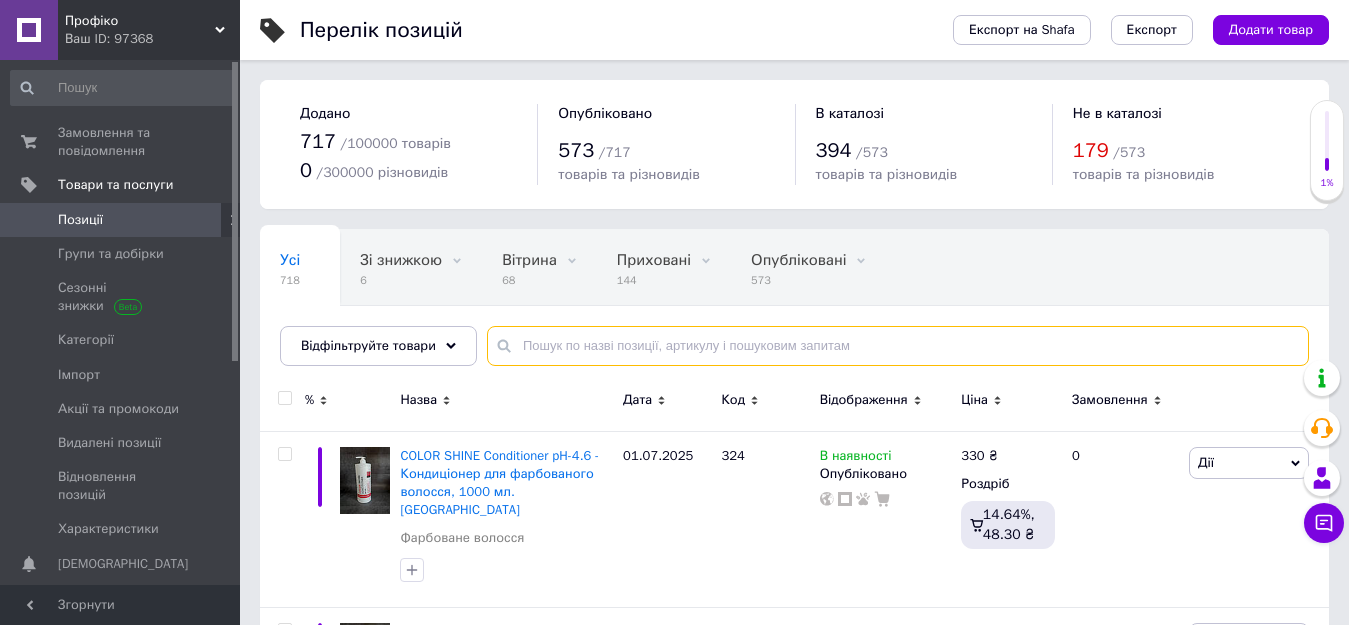 click at bounding box center (898, 346) 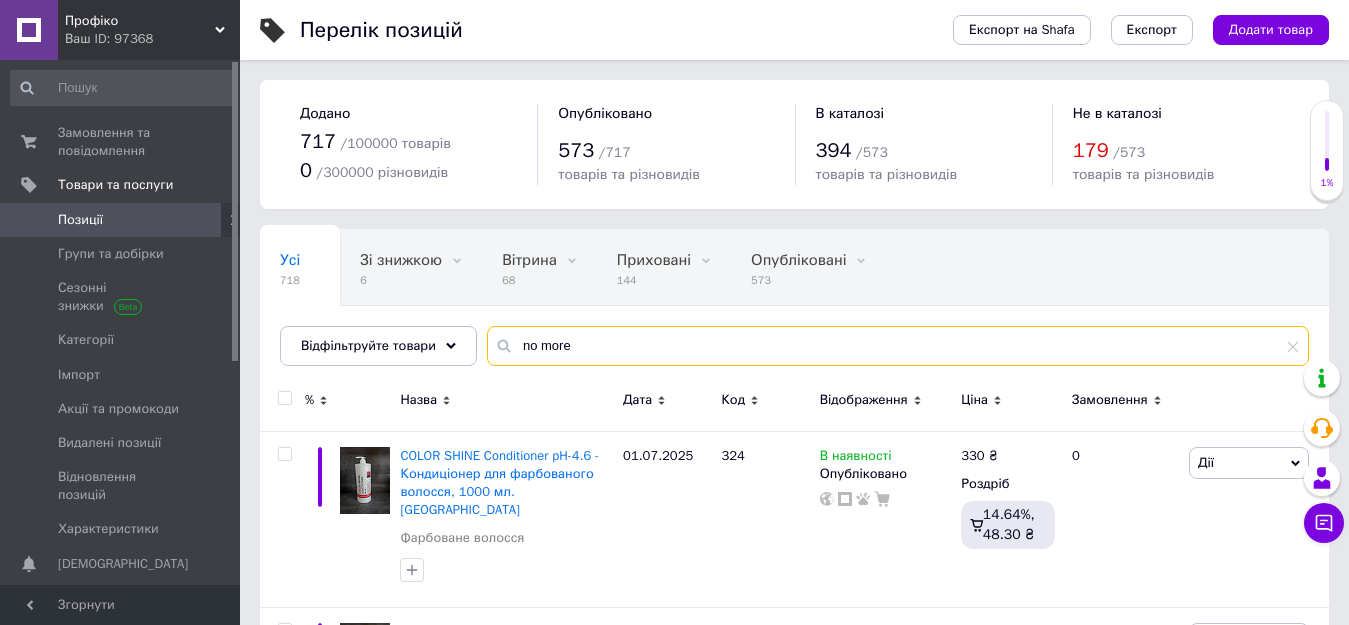 type on "no more" 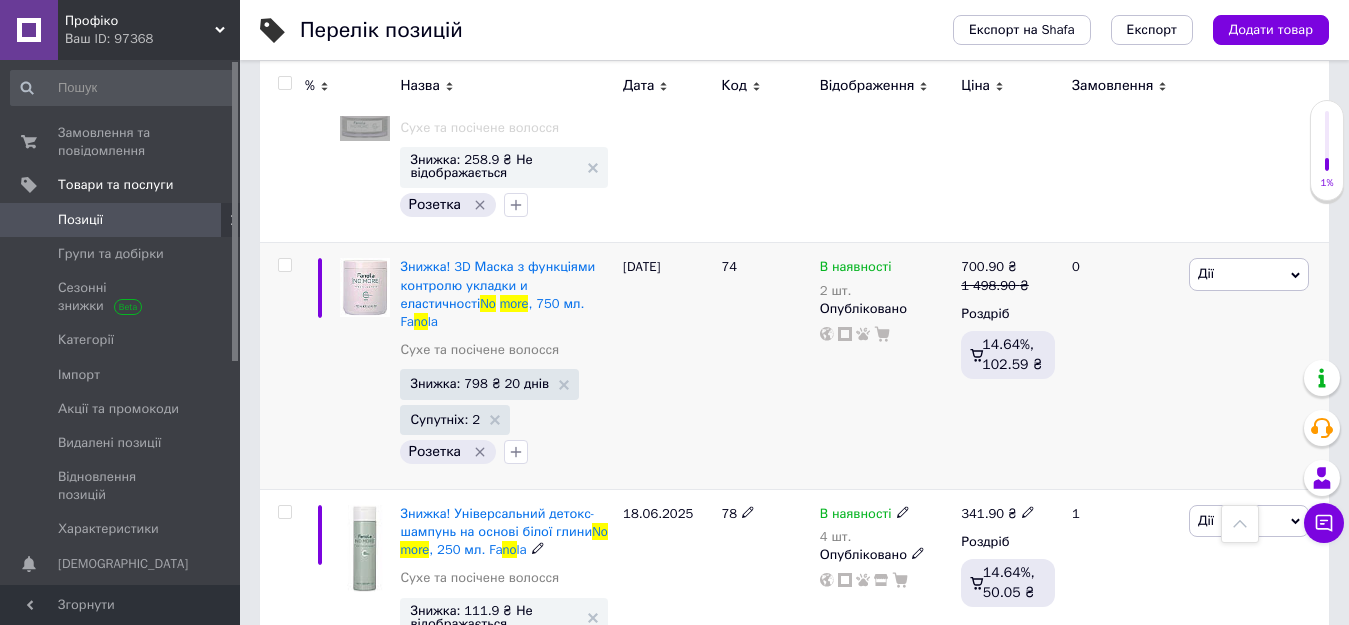 scroll, scrollTop: 900, scrollLeft: 0, axis: vertical 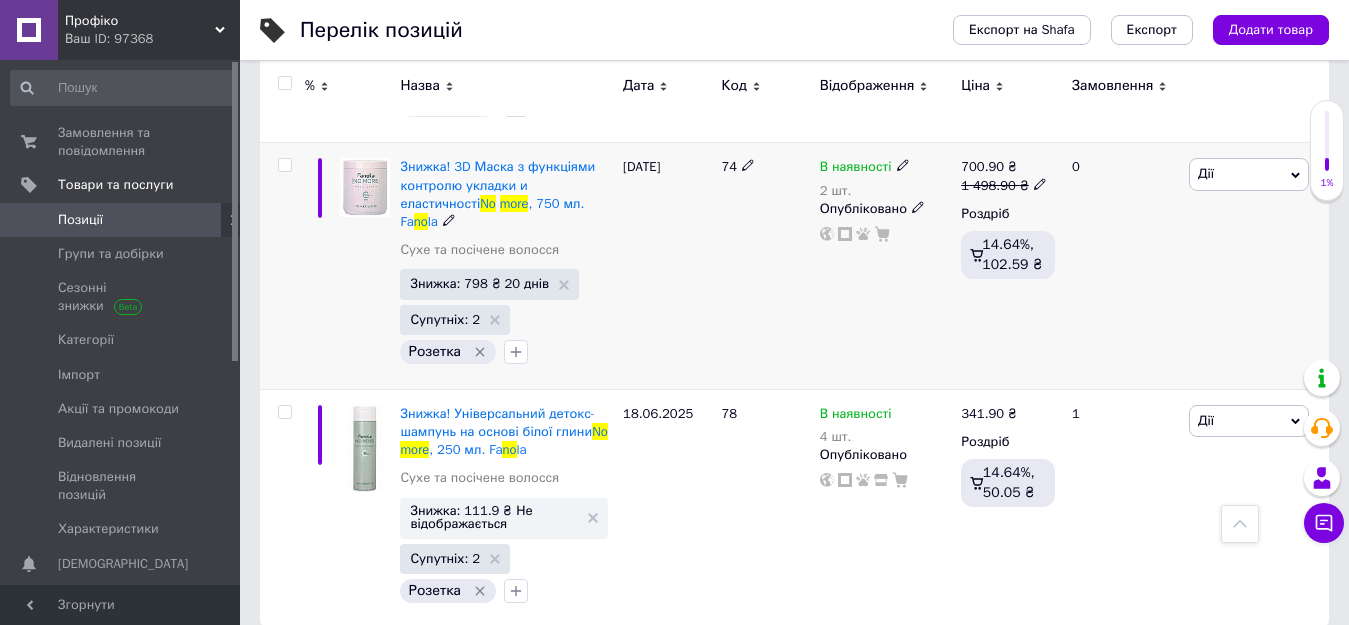 click 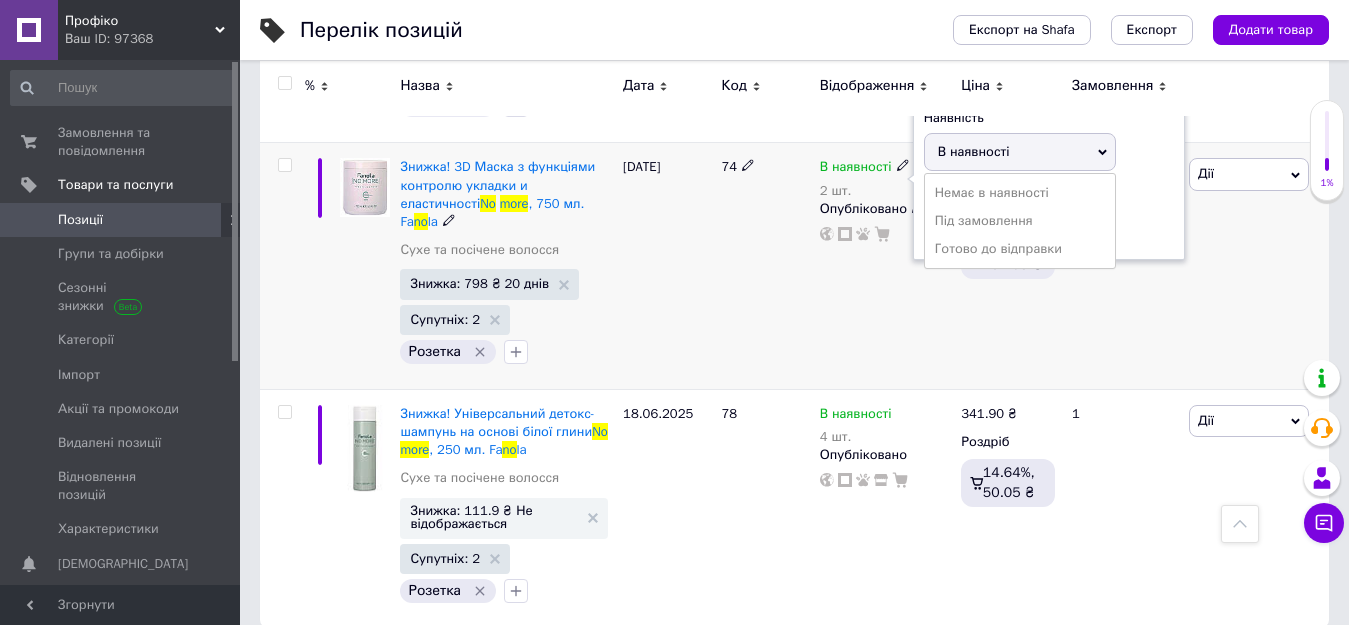 click on "Наявність В наявності Немає в наявності Під замовлення Готово до відправки Залишки 2 шт." at bounding box center (1049, 179) 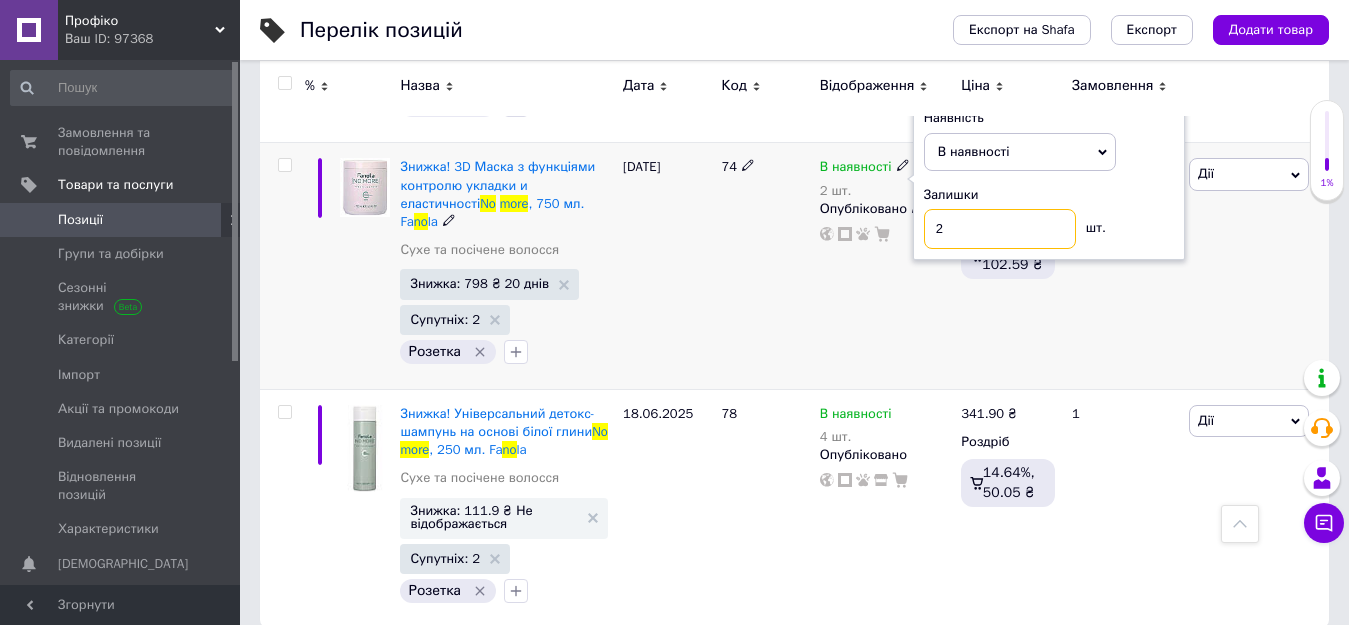click on "2" at bounding box center (1000, 229) 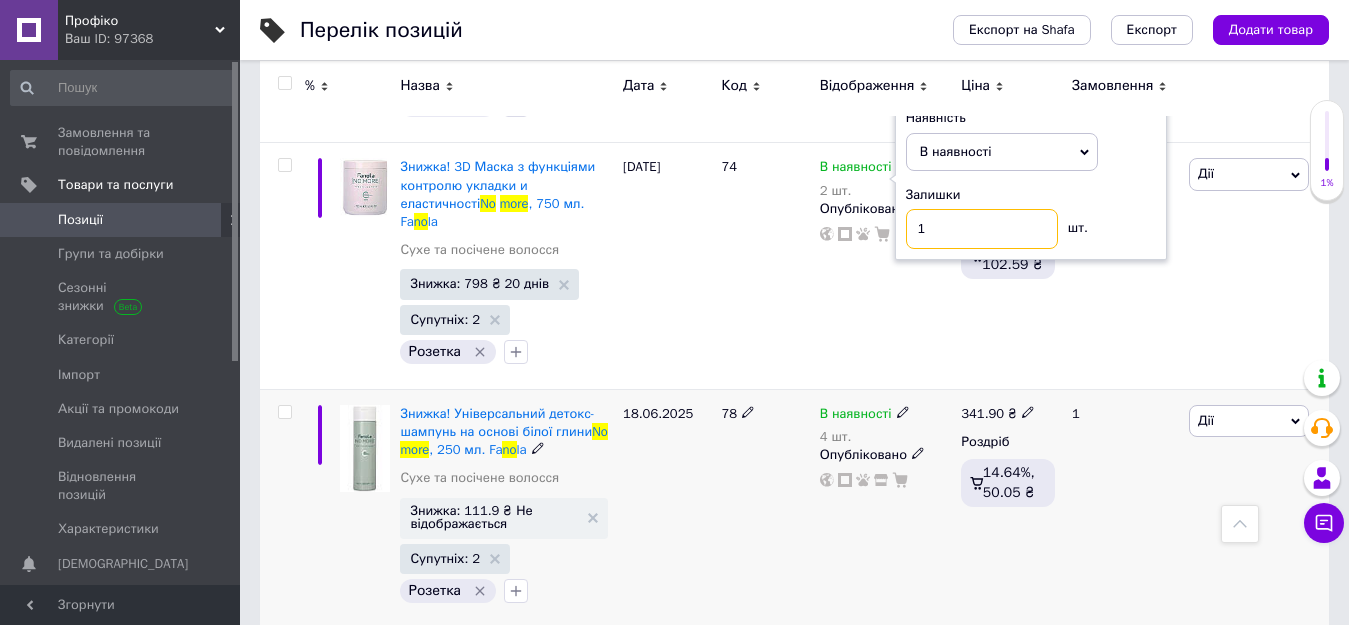 type on "1" 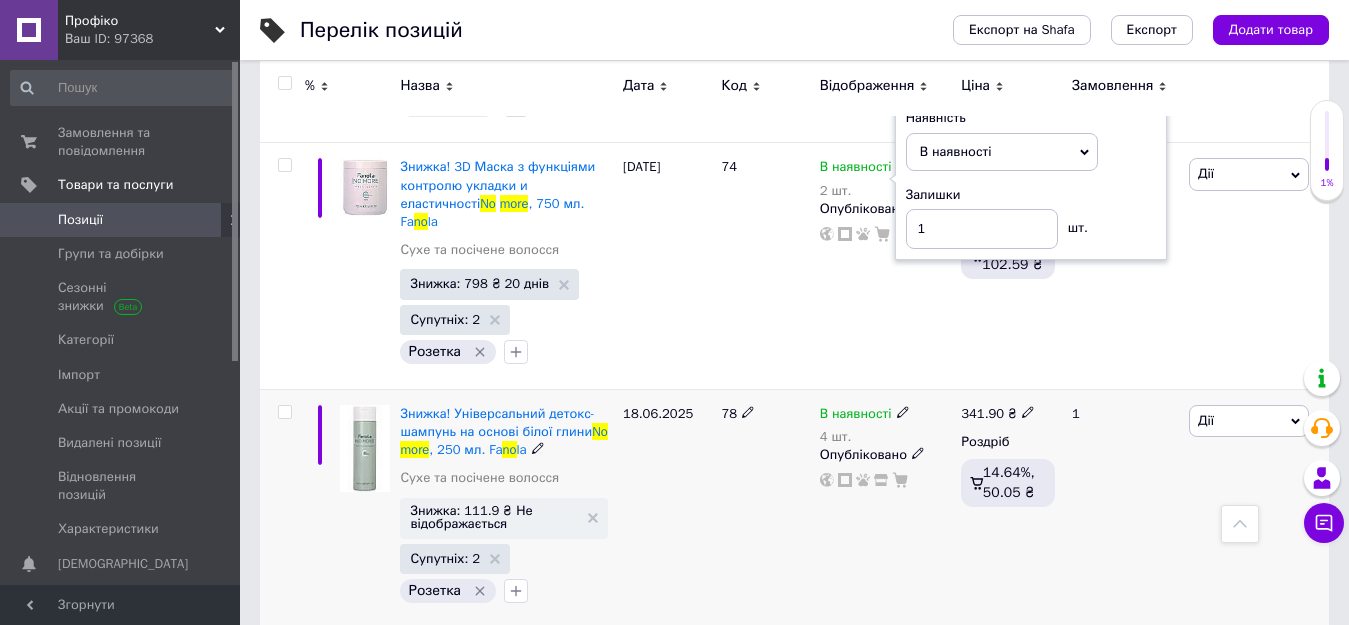 click 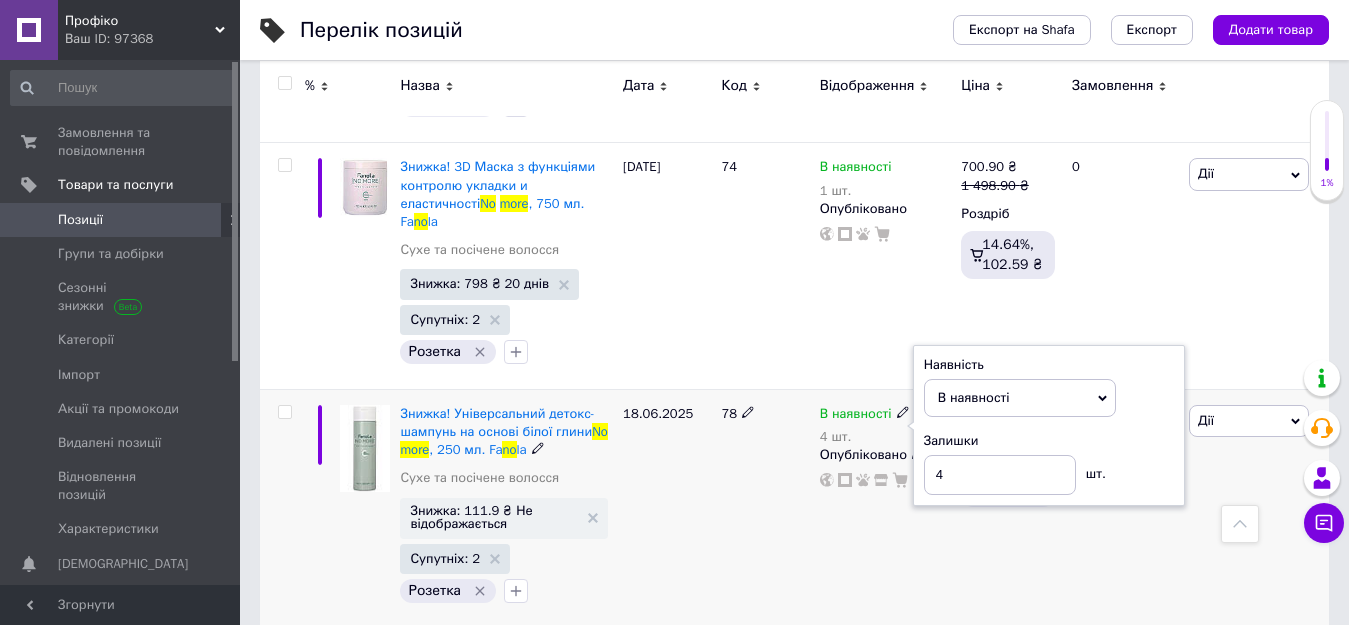 click on "Наявність В наявності Немає в наявності Під замовлення Готово до відправки Залишки 4 шт." at bounding box center (1049, 426) 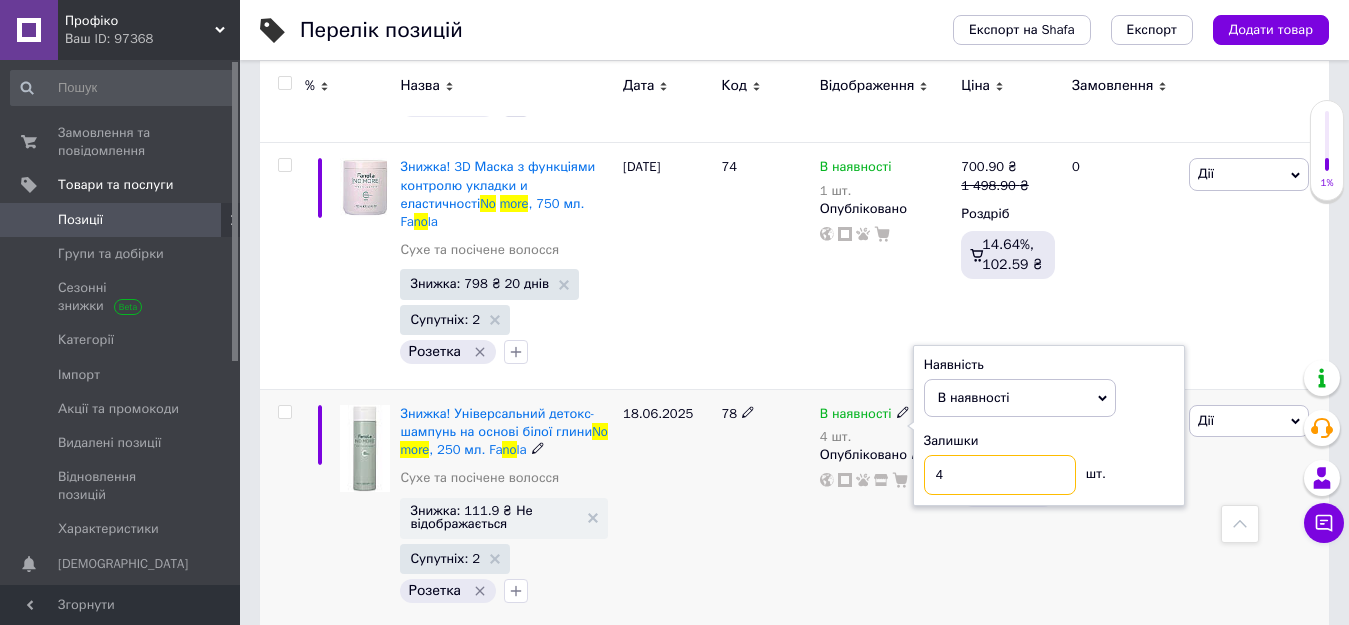 click on "4" at bounding box center (1000, 475) 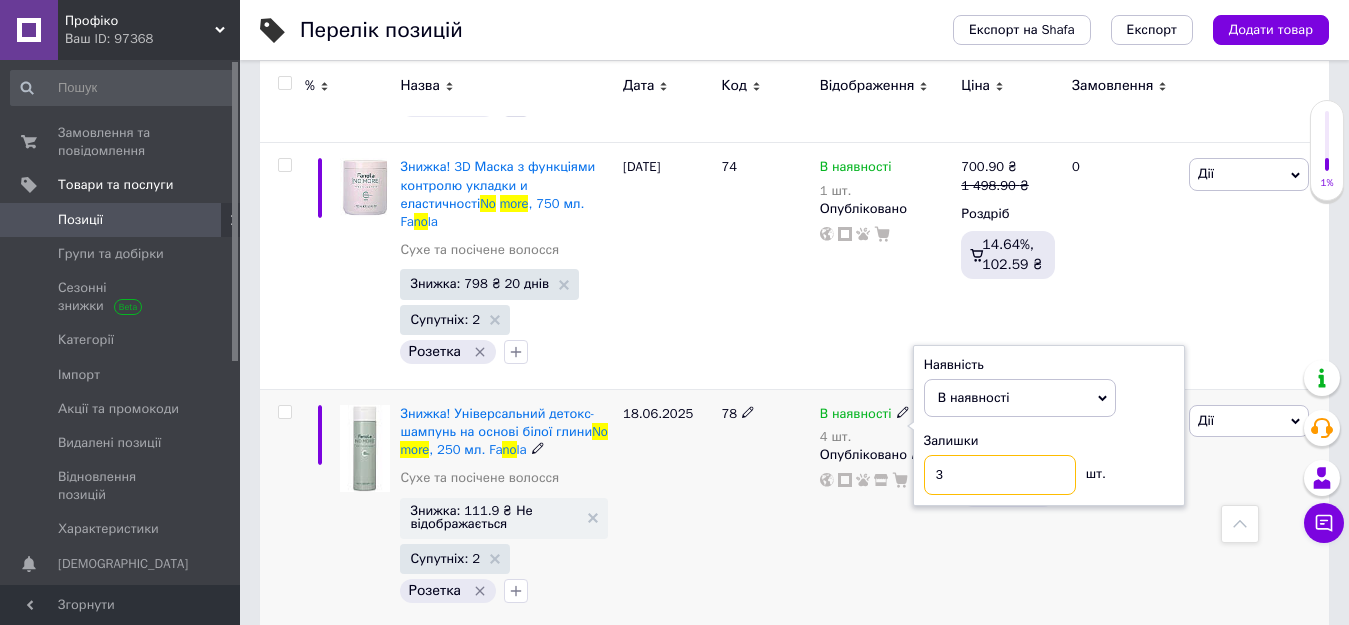 type on "3" 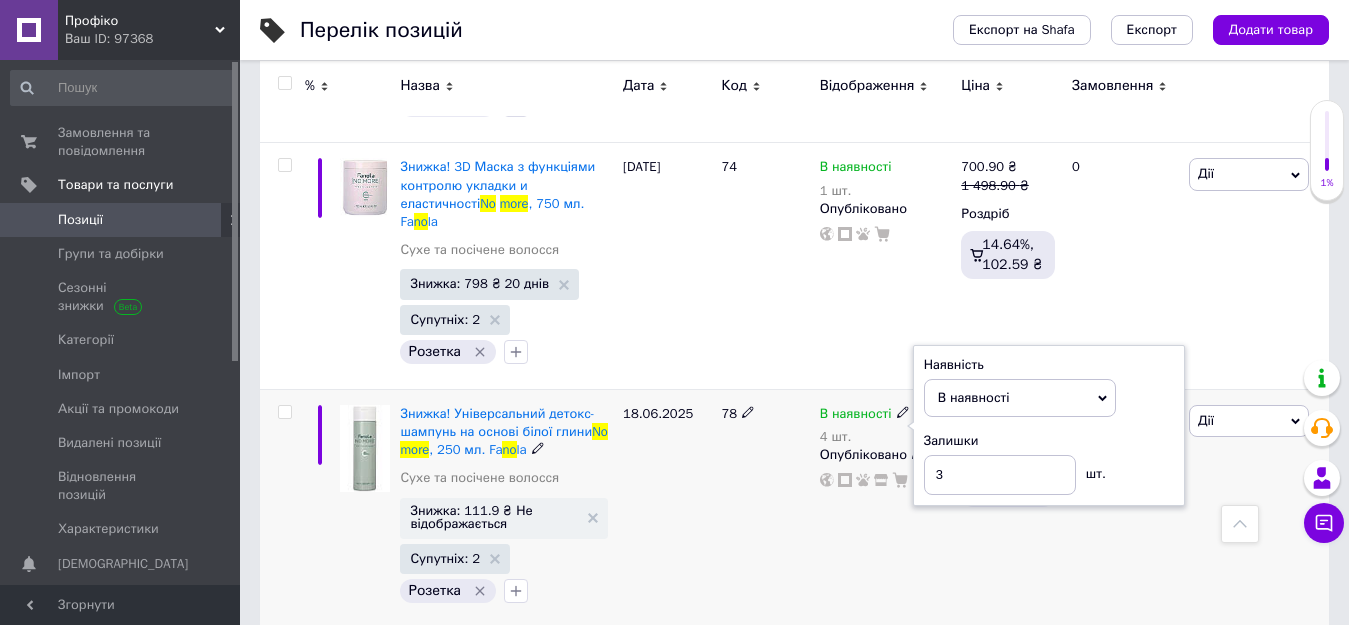 drag, startPoint x: 763, startPoint y: 596, endPoint x: 782, endPoint y: 555, distance: 45.188496 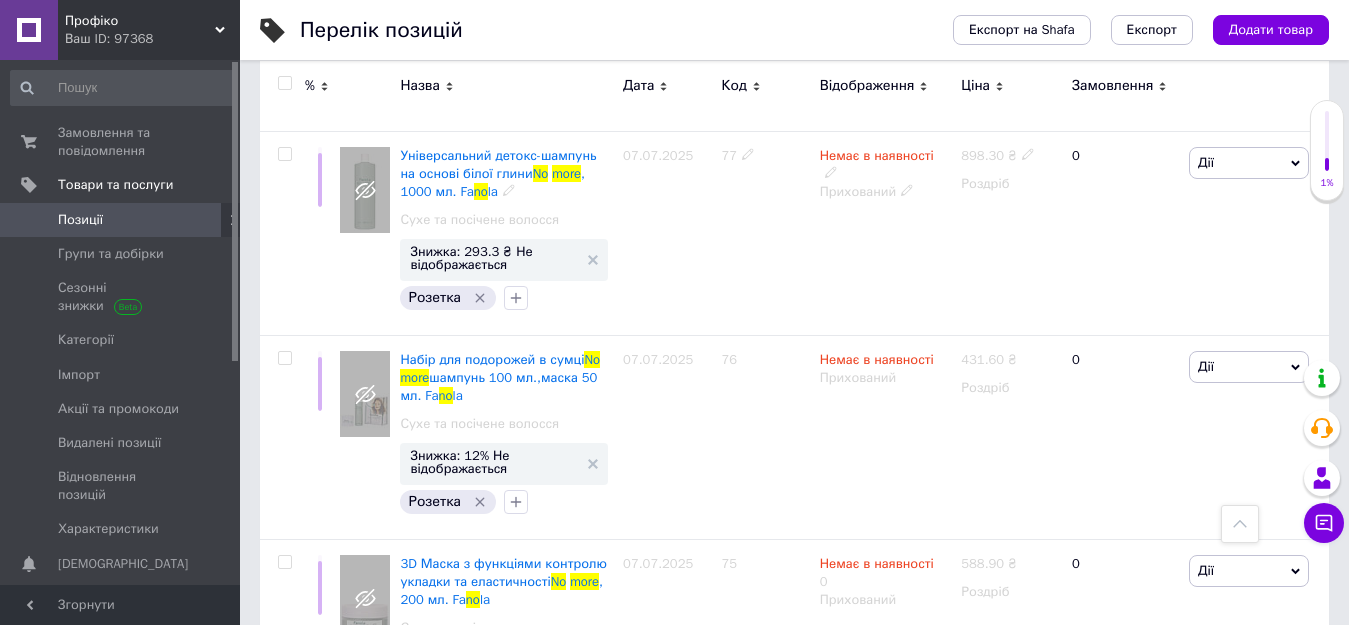 scroll, scrollTop: 0, scrollLeft: 0, axis: both 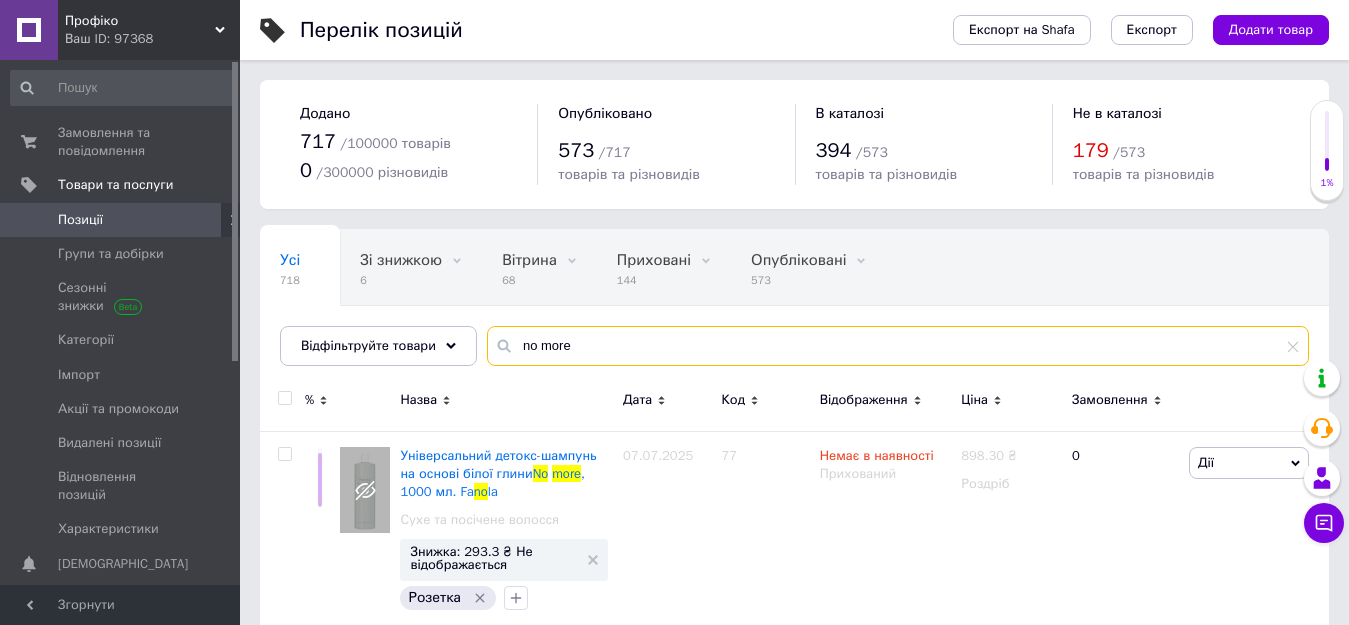click on "no more" at bounding box center (898, 346) 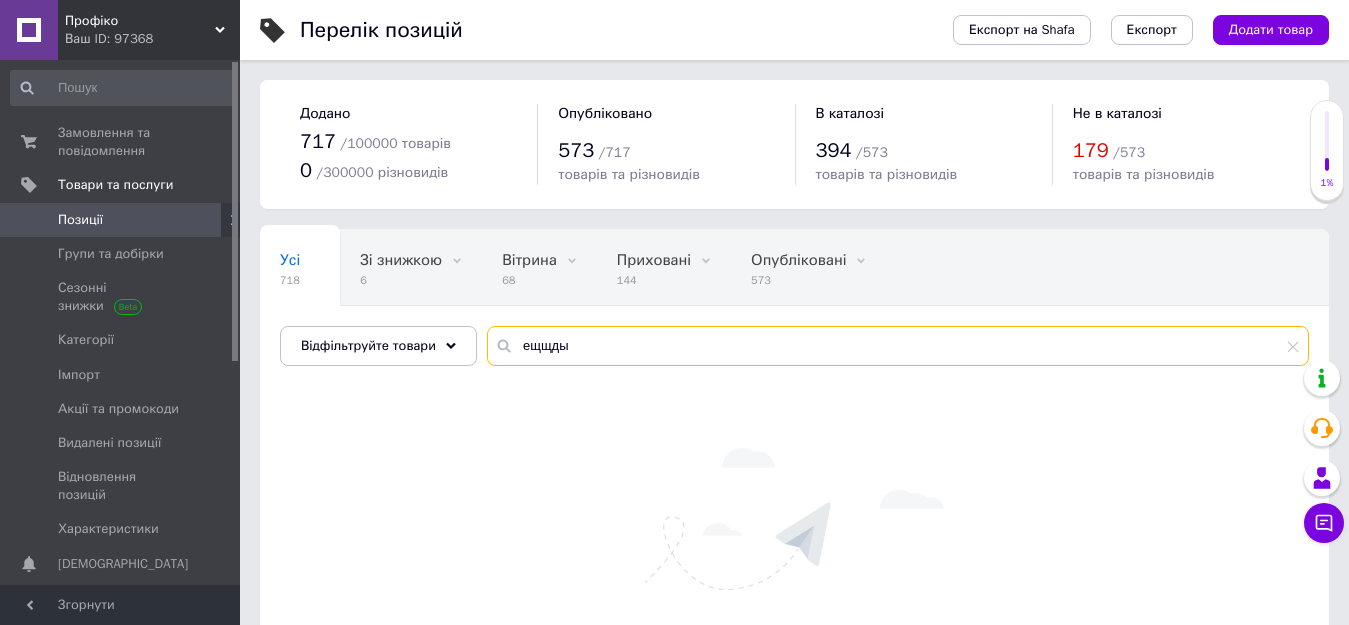 click on "ещщды" at bounding box center [898, 346] 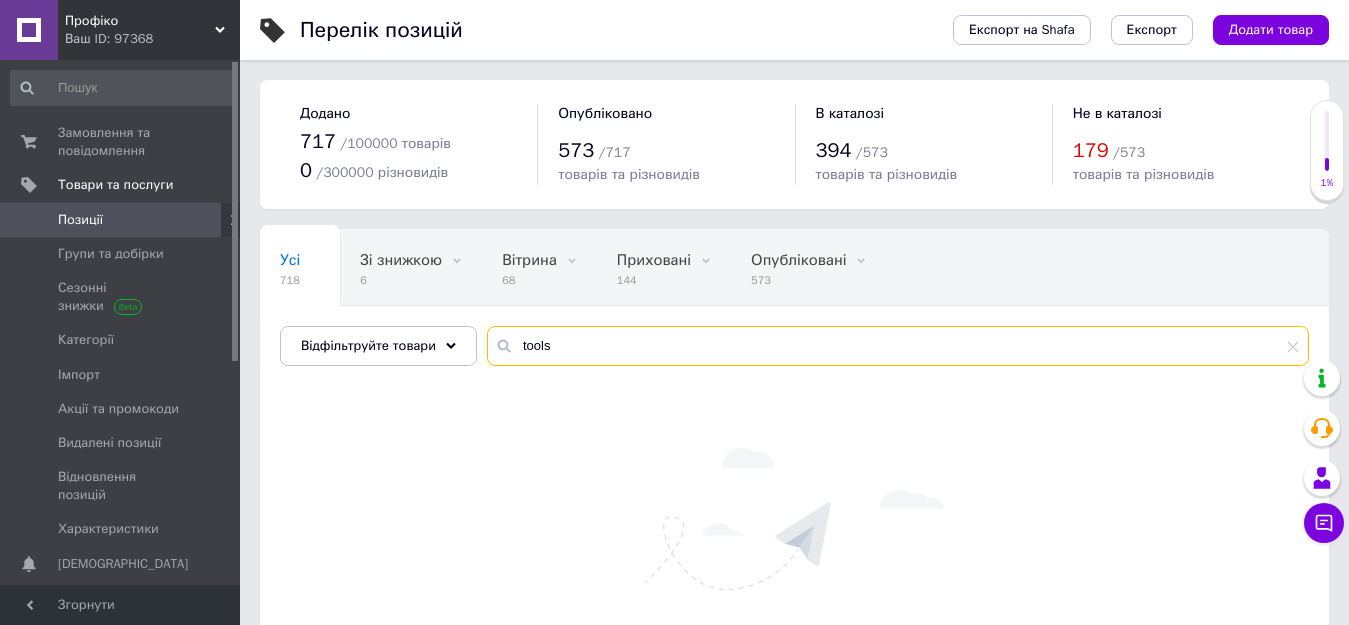 type on "tools" 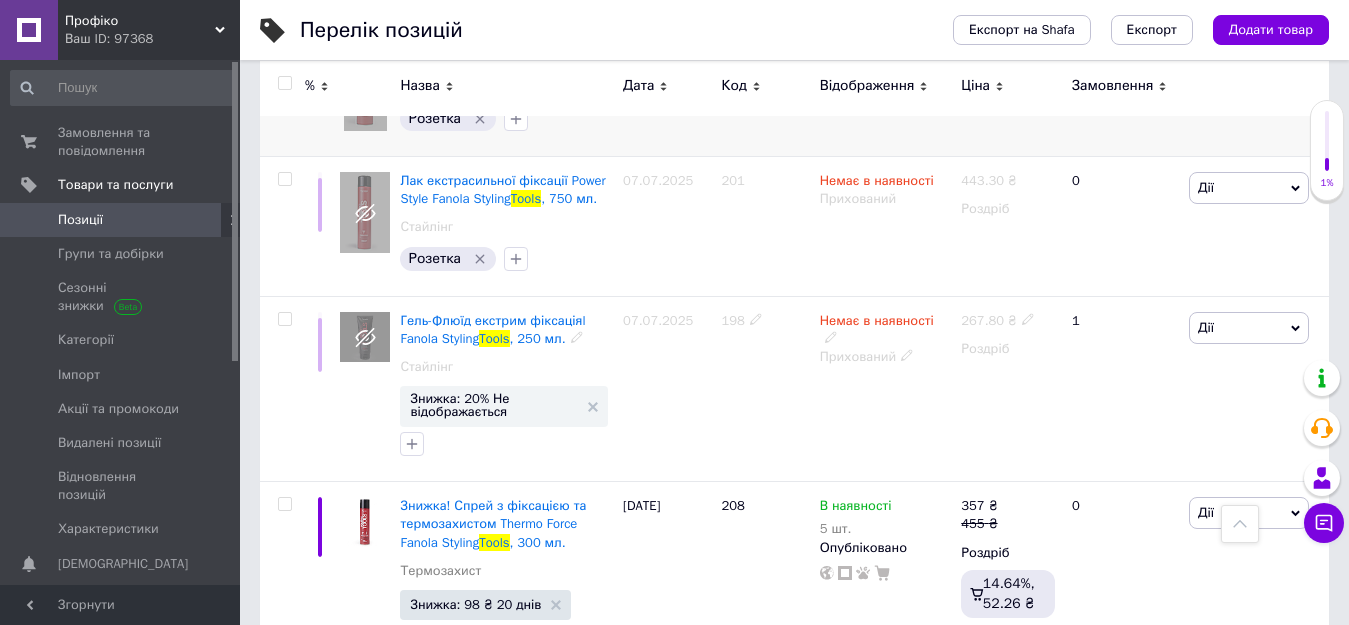 scroll, scrollTop: 700, scrollLeft: 0, axis: vertical 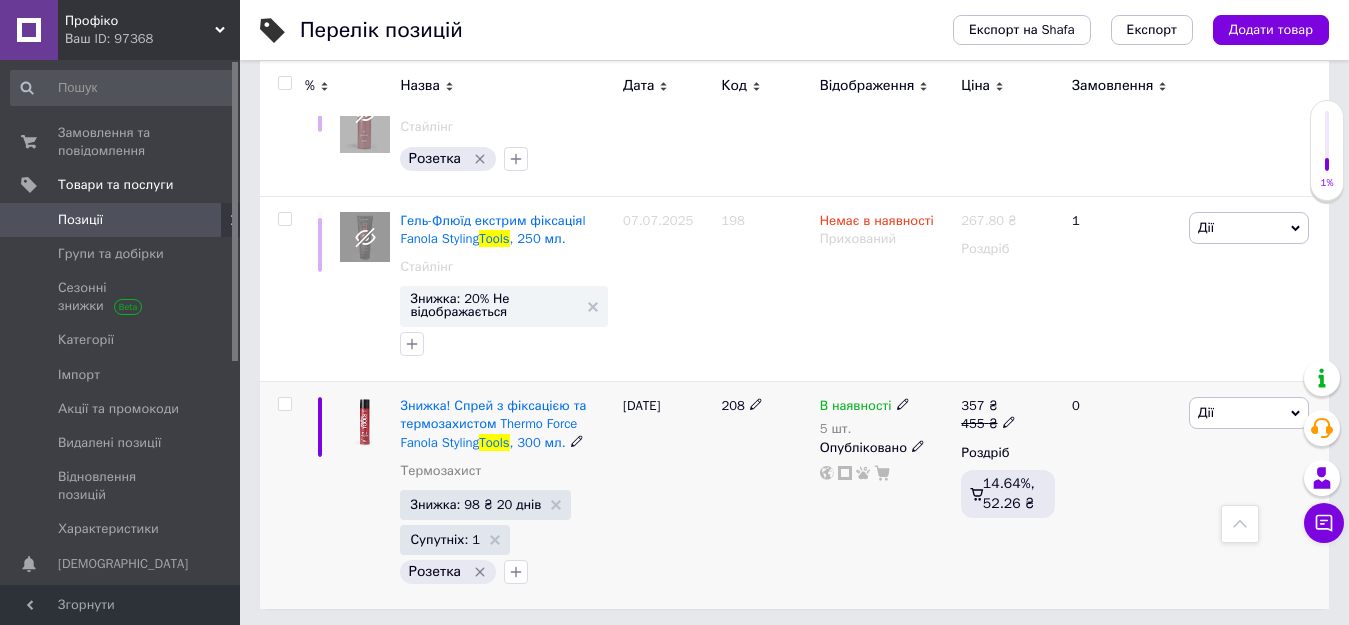 click 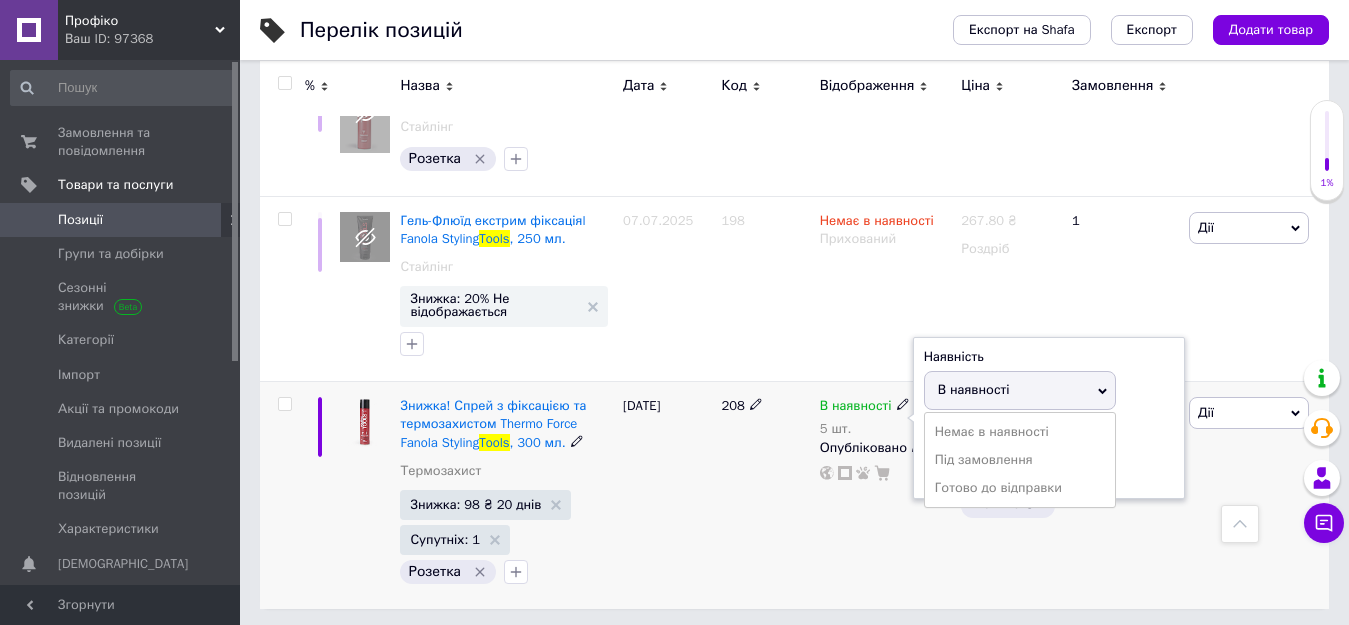 click on "Наявність В наявності Немає в наявності Під замовлення Готово до відправки Залишки 5 шт." at bounding box center (1049, 418) 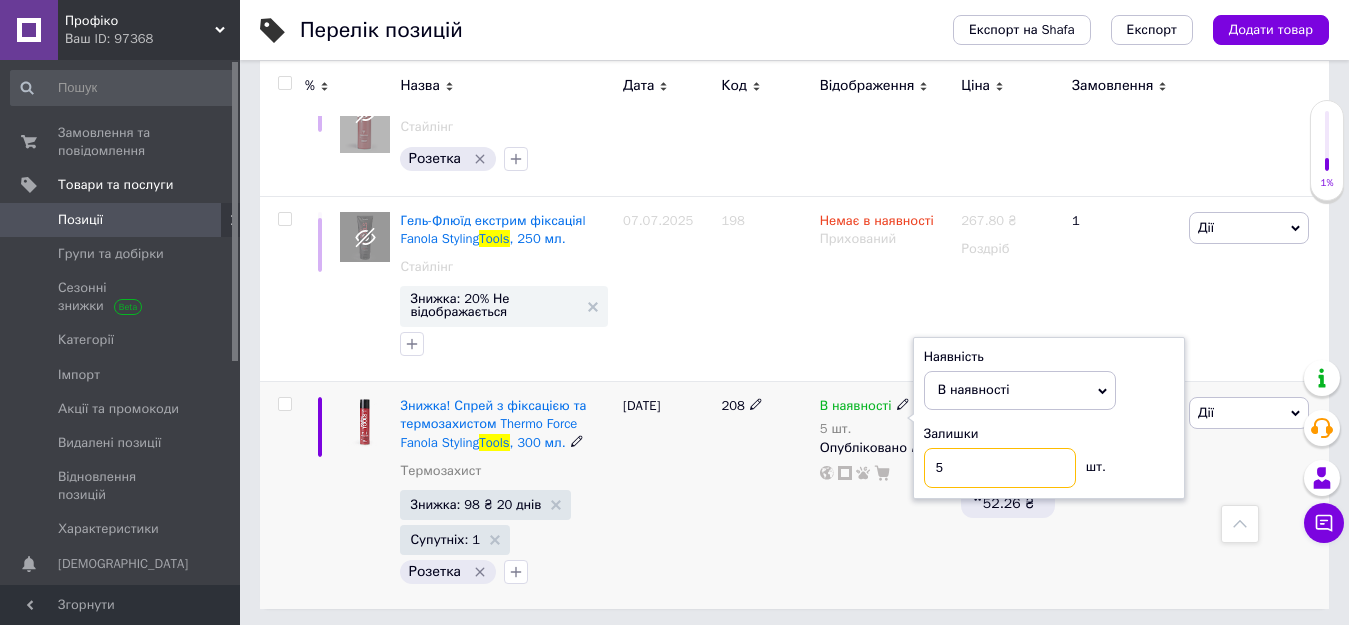 click on "5" at bounding box center [1000, 468] 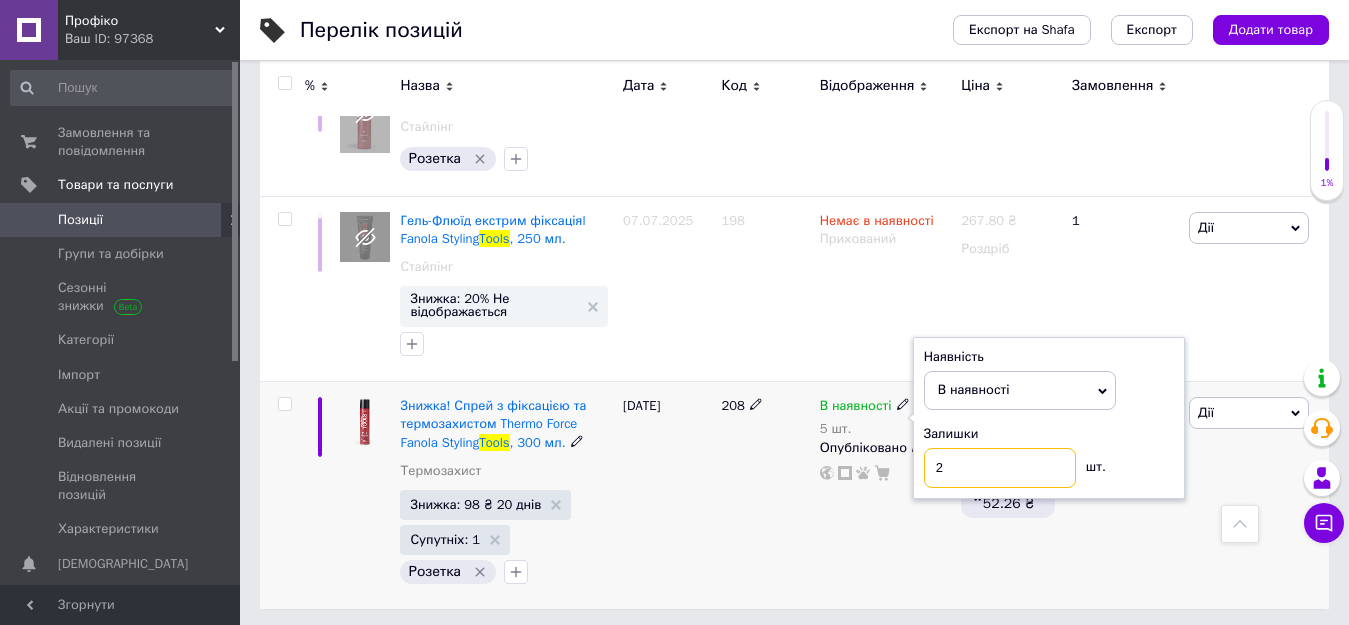 type on "2" 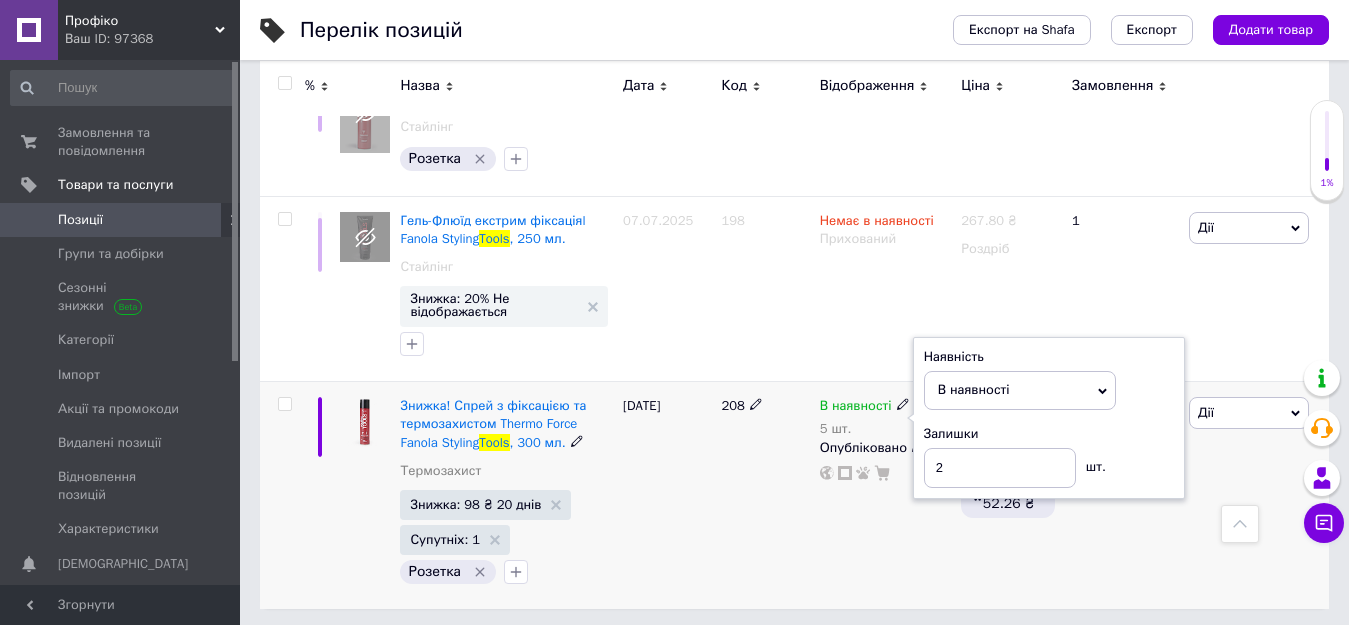 click on "[DATE]" at bounding box center [667, 496] 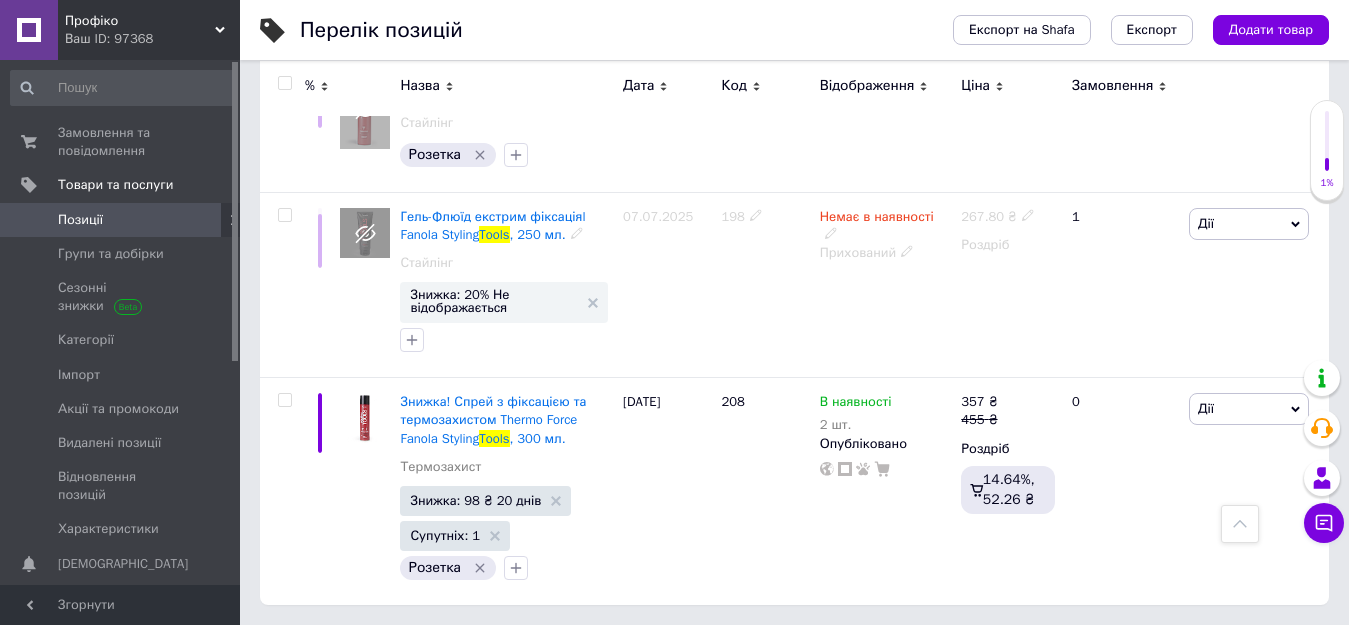 scroll, scrollTop: 4, scrollLeft: 0, axis: vertical 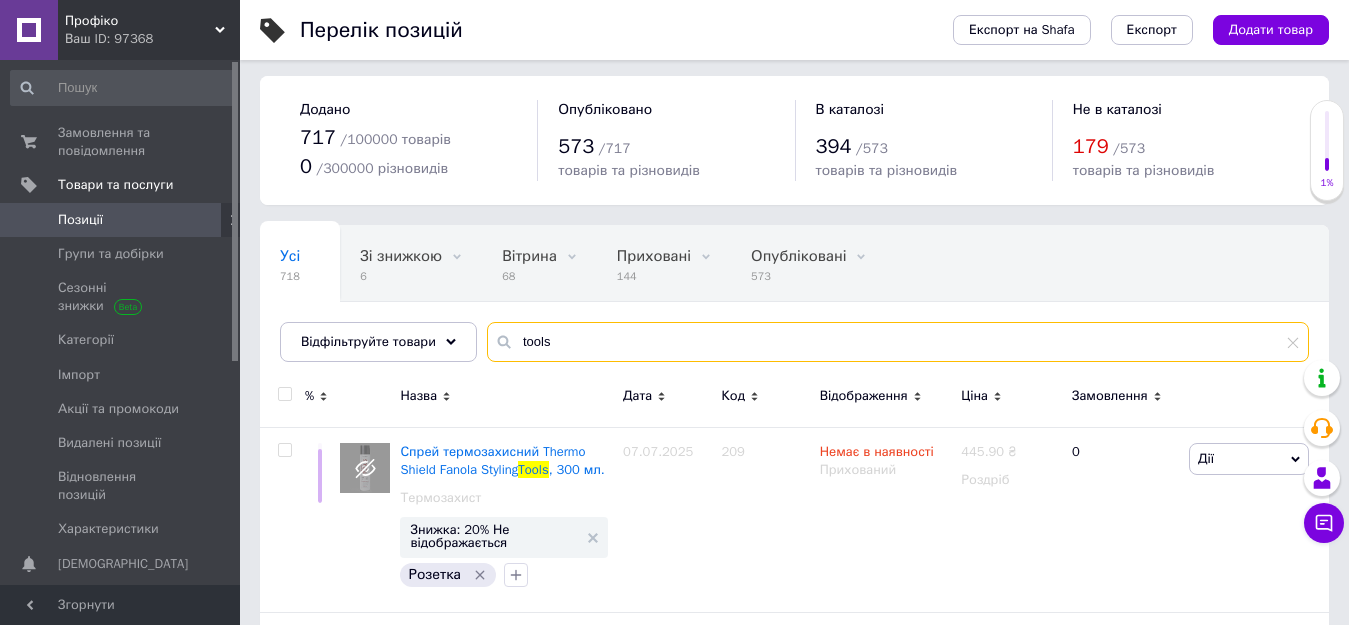 click on "tools" at bounding box center (898, 342) 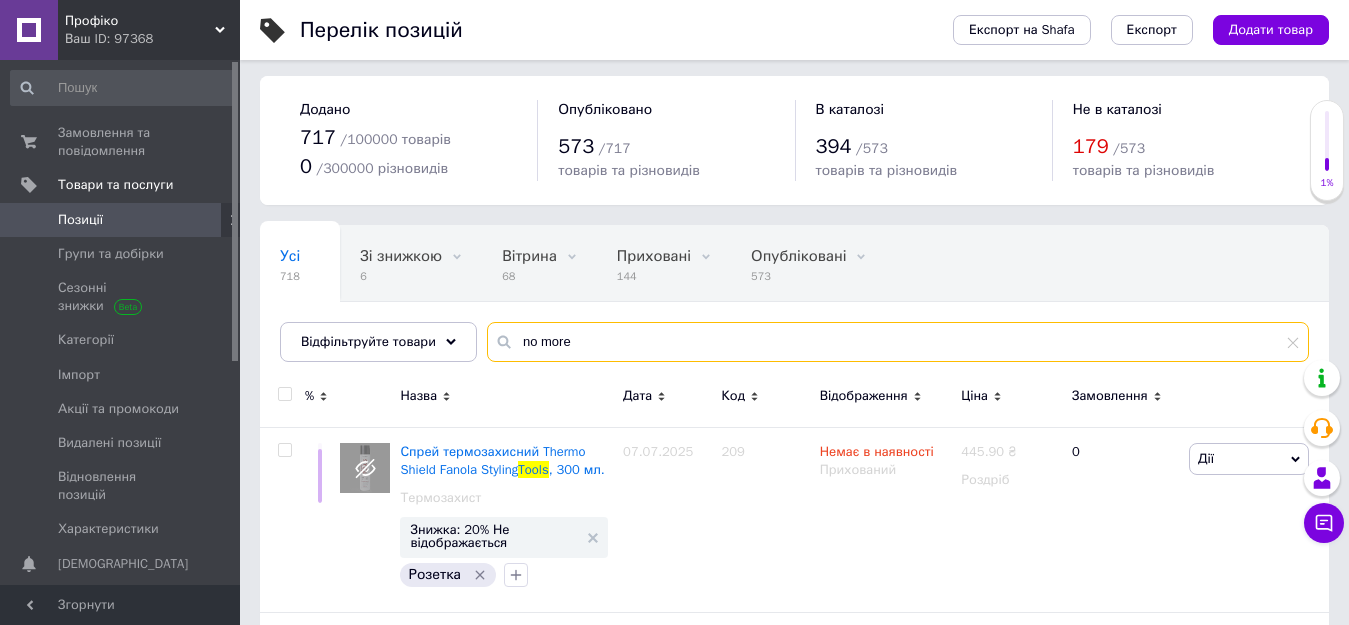 type on "no more" 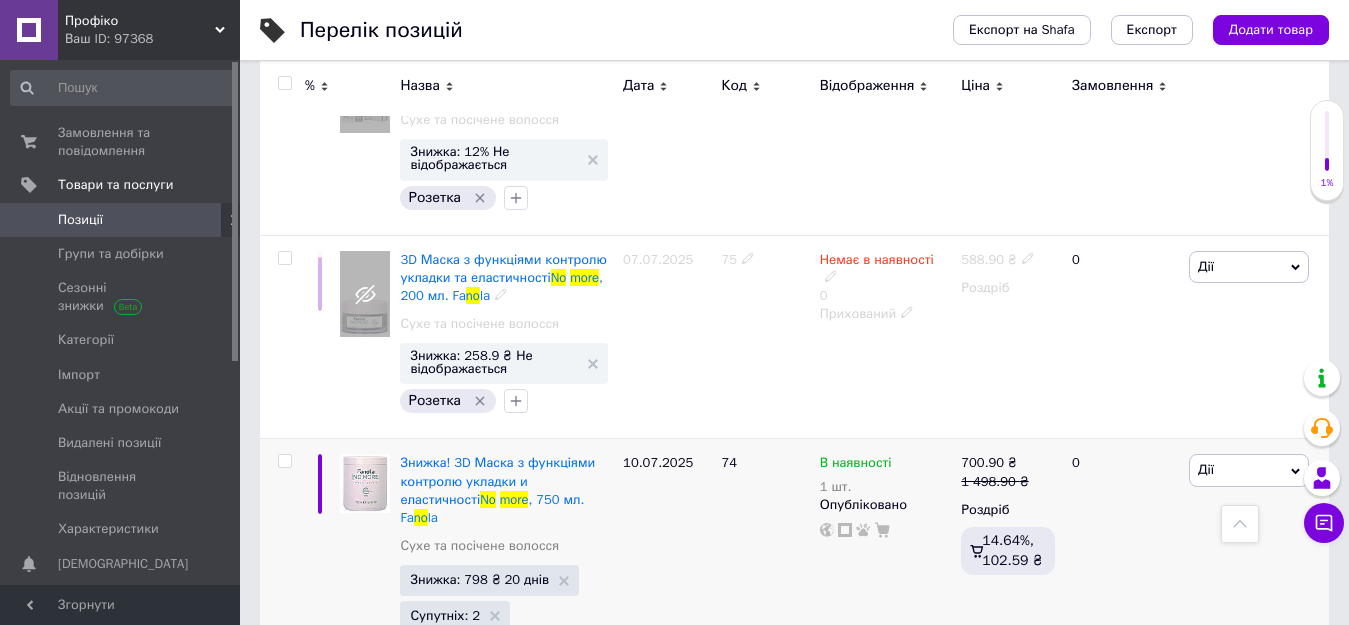 scroll, scrollTop: 804, scrollLeft: 0, axis: vertical 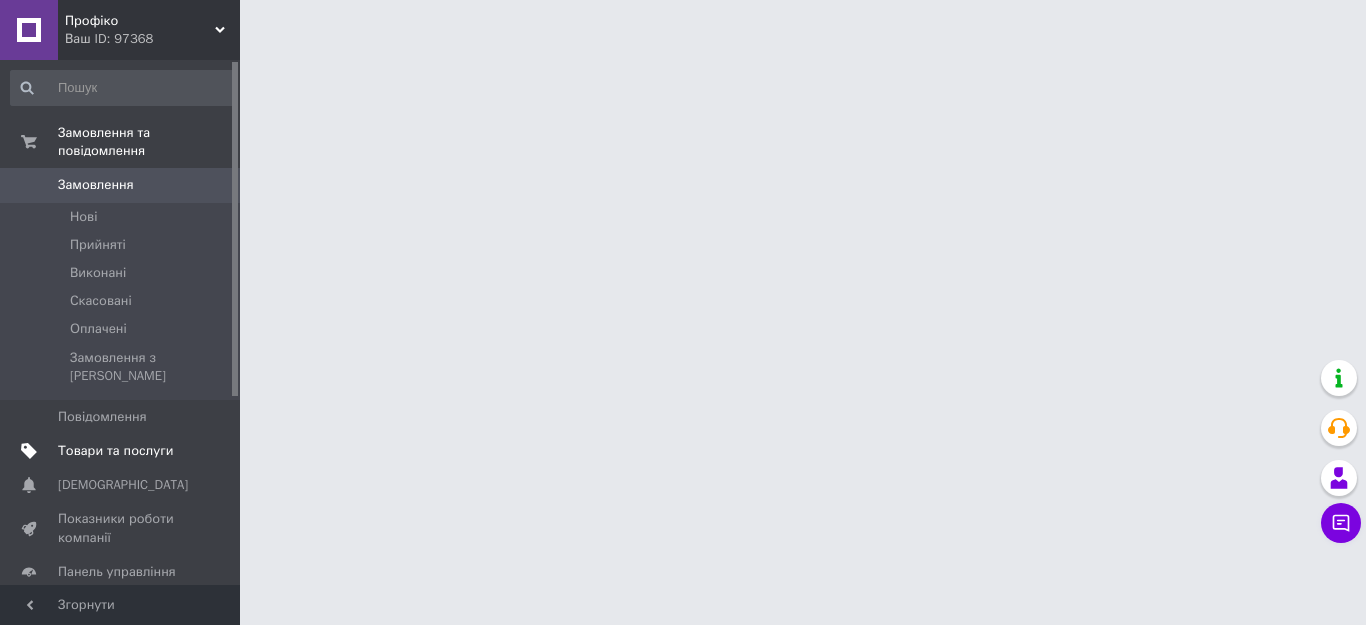 click on "Товари та послуги" at bounding box center [115, 451] 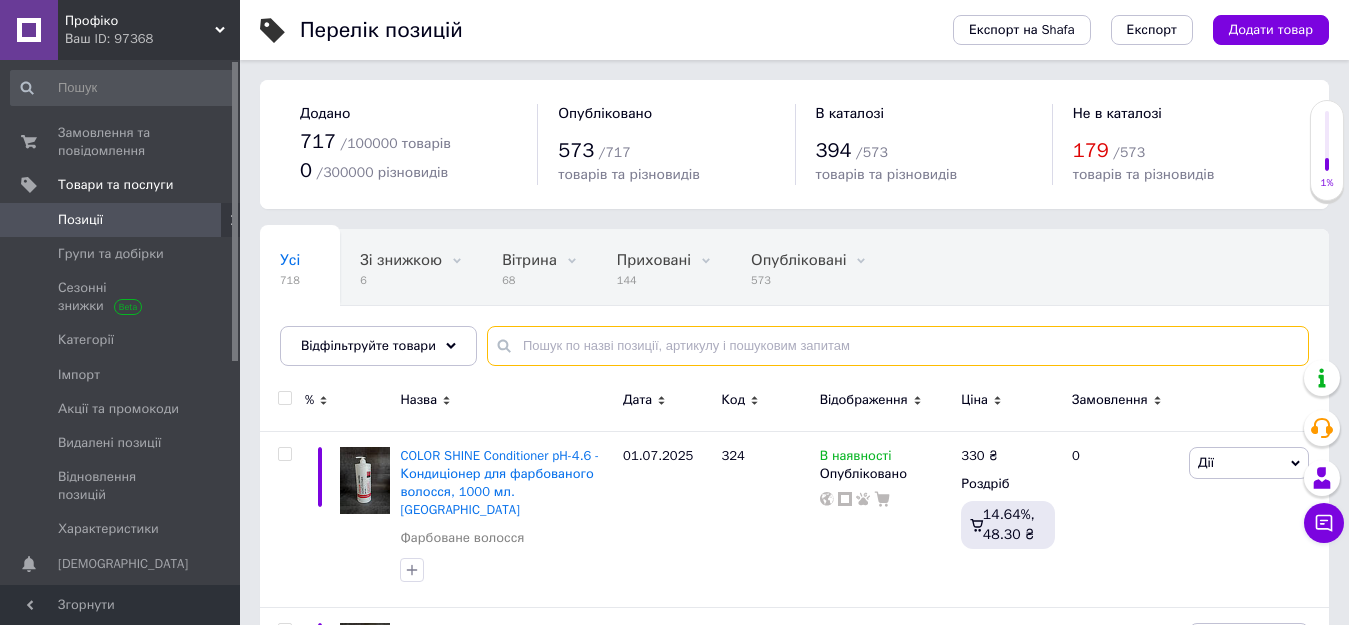 click at bounding box center (898, 346) 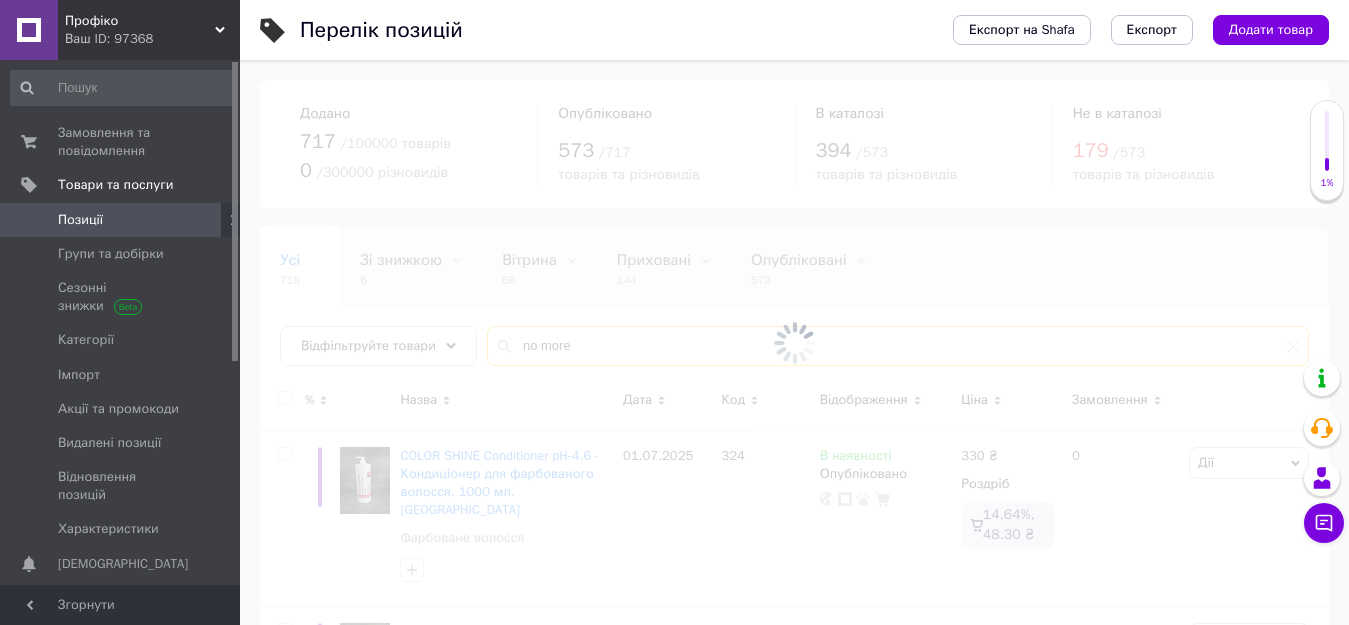 type on "no more" 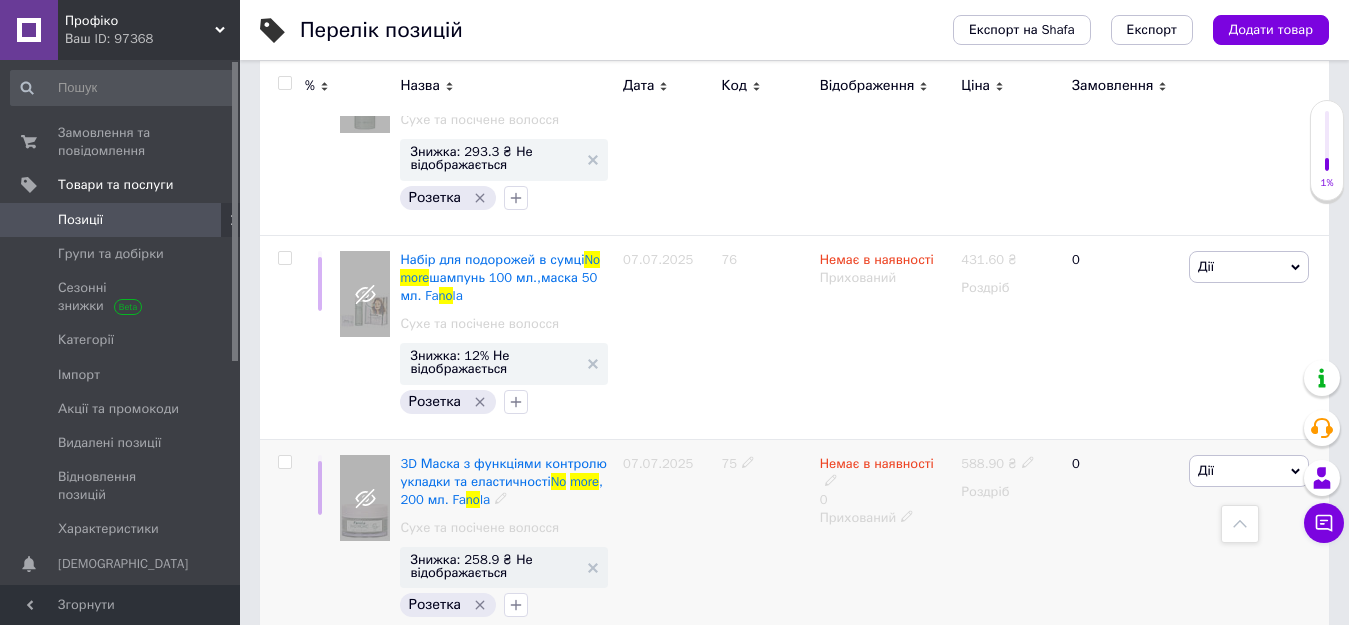 scroll, scrollTop: 700, scrollLeft: 0, axis: vertical 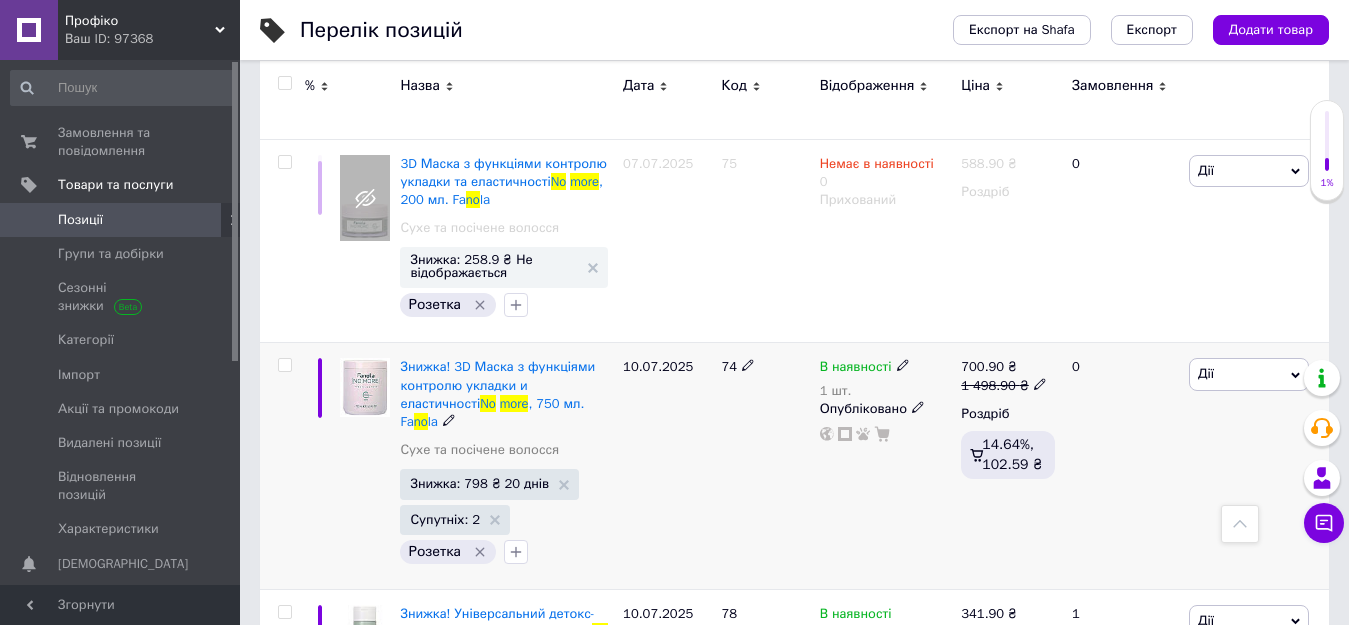 click 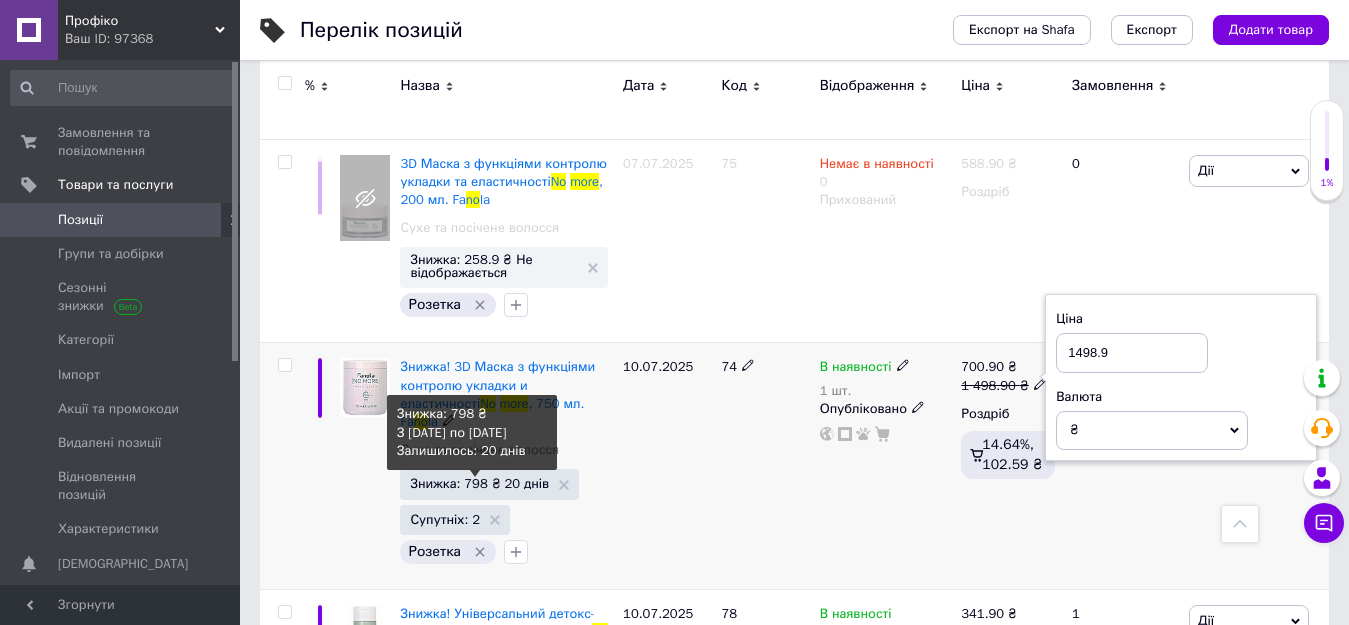 click on "Знижка: 798 ₴ 20 днів" at bounding box center [479, 483] 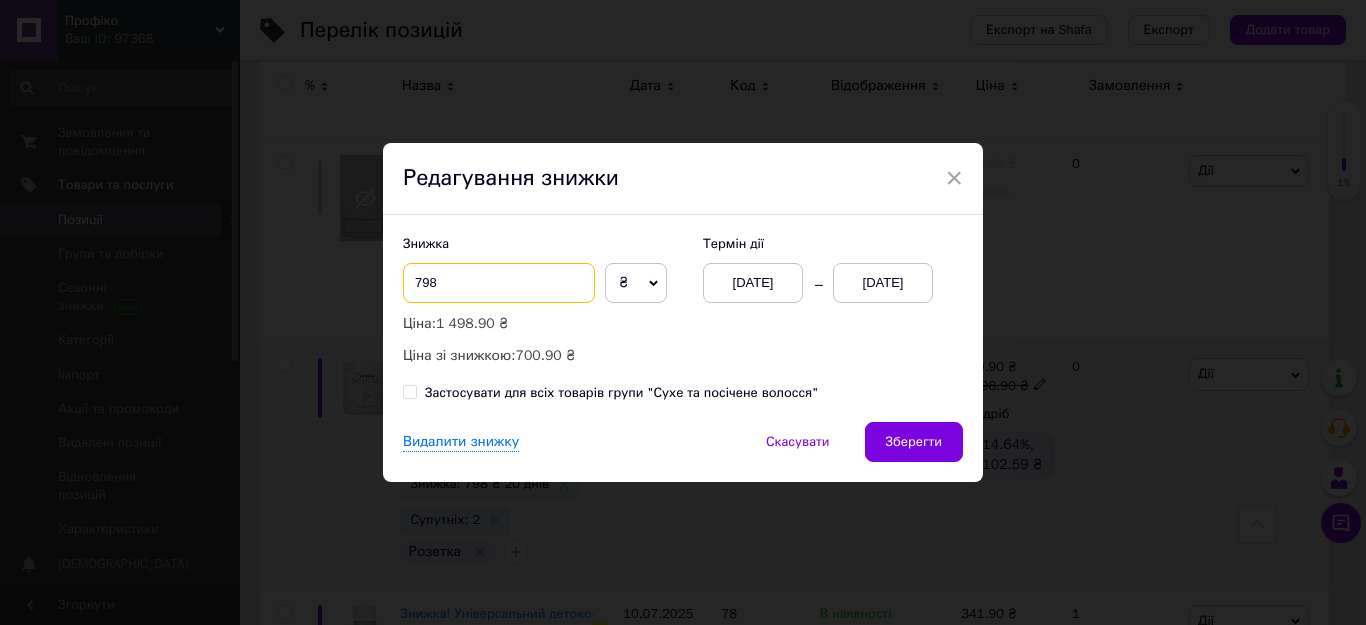 click on "798" at bounding box center [499, 283] 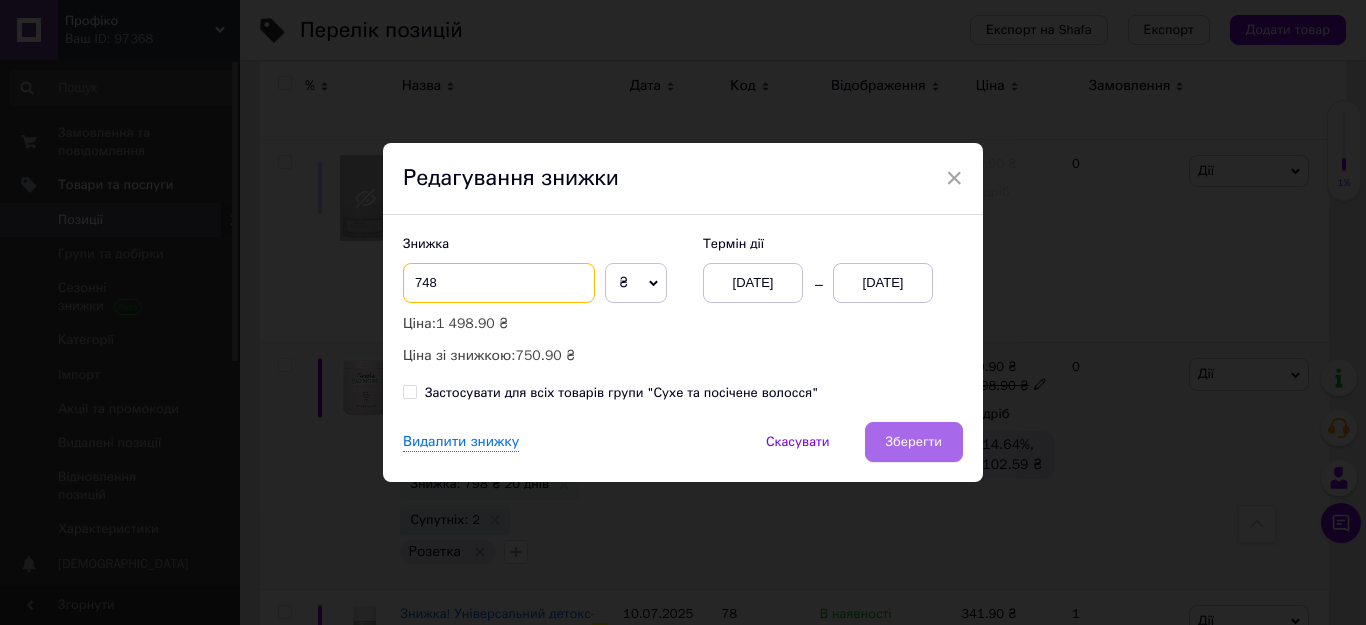 type on "748" 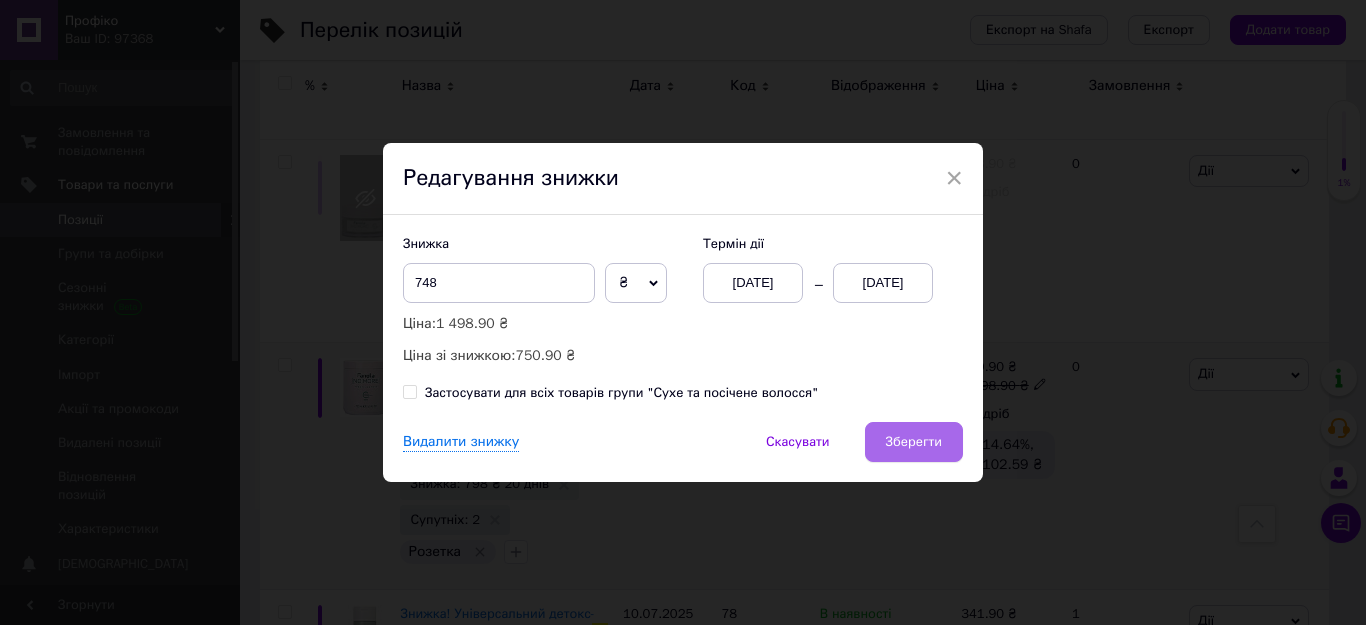 click on "Зберегти" at bounding box center [914, 442] 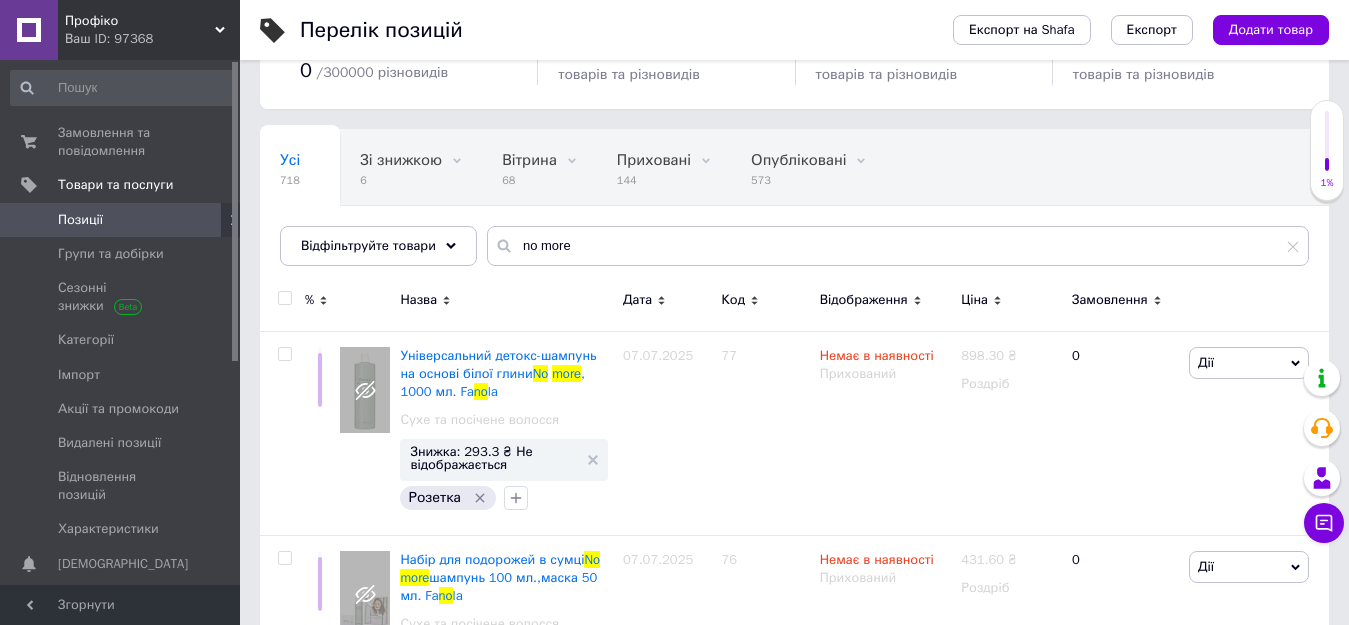 scroll, scrollTop: 0, scrollLeft: 0, axis: both 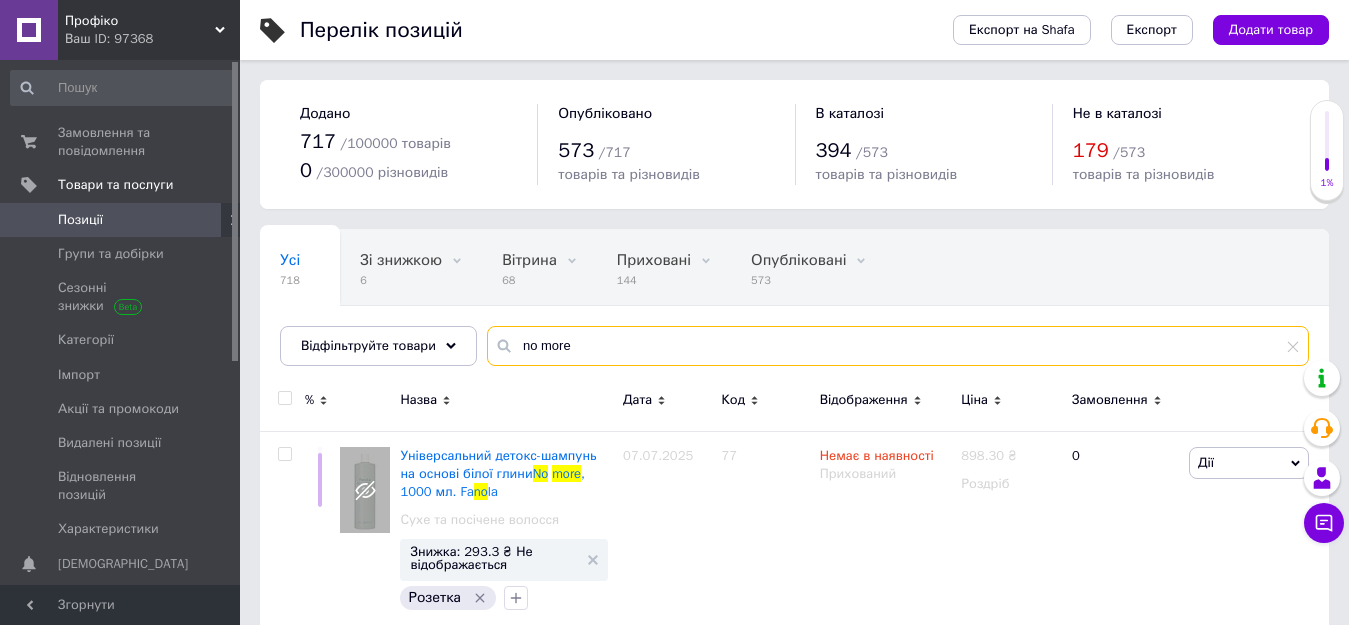 click on "no more" at bounding box center (898, 346) 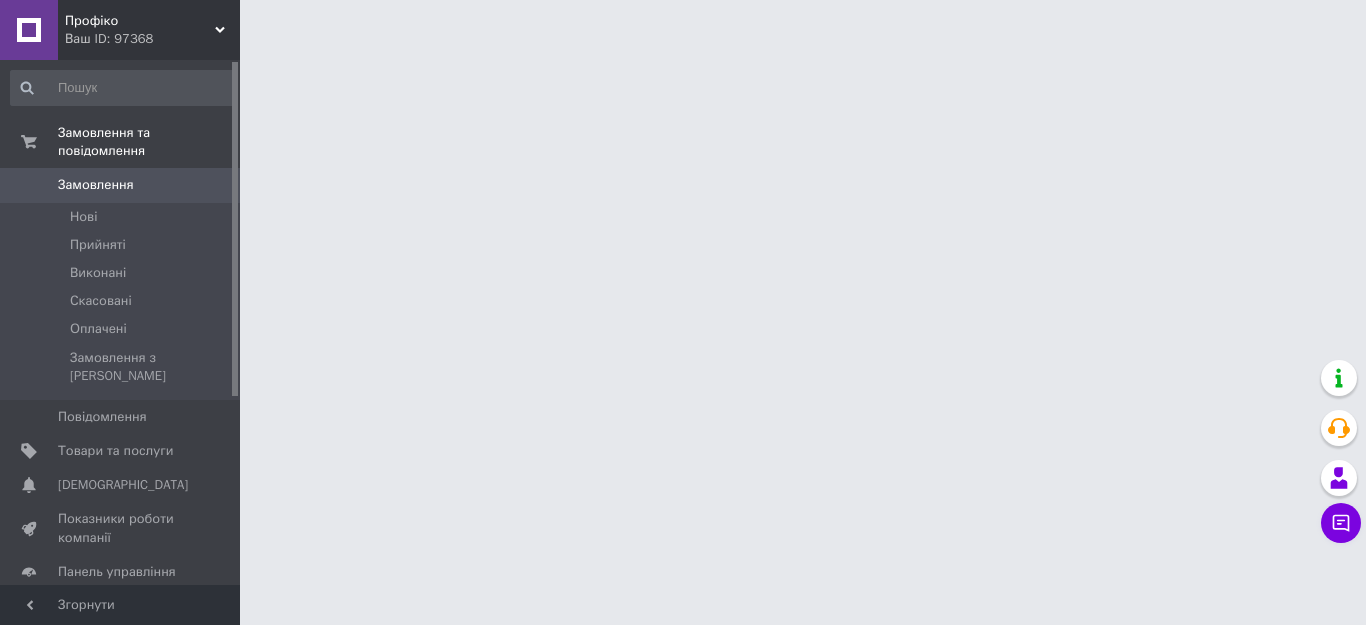 scroll, scrollTop: 0, scrollLeft: 0, axis: both 